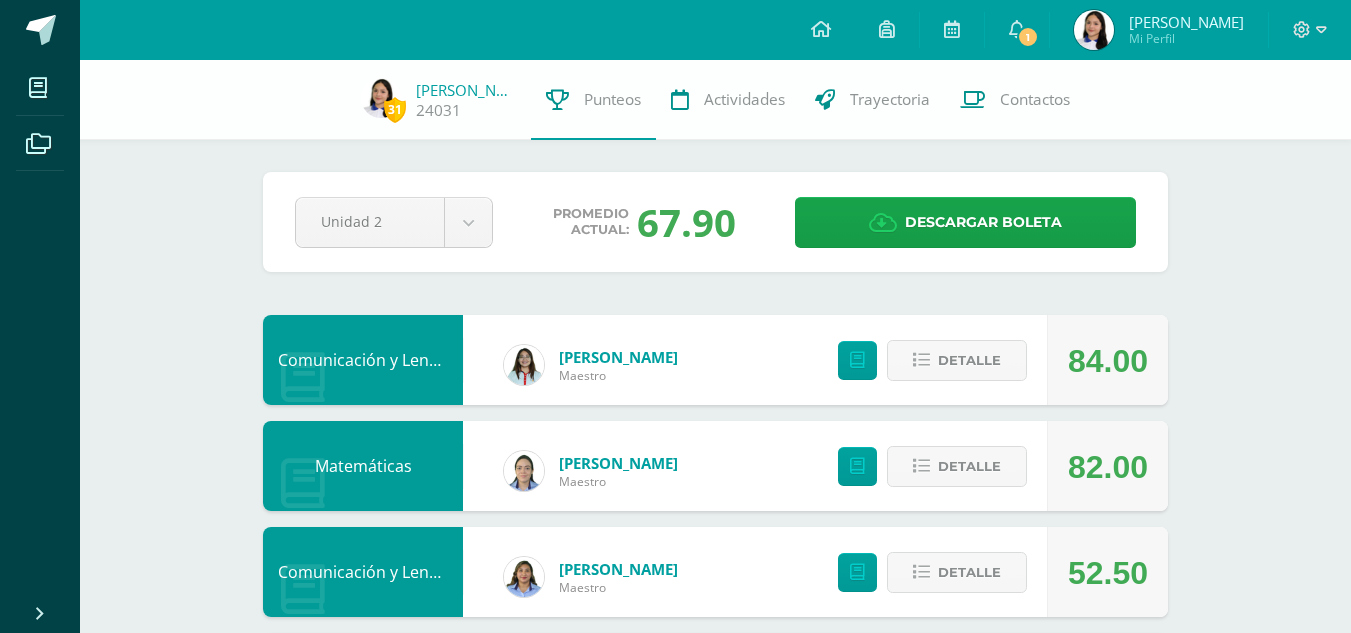 click at bounding box center [1049, 30] 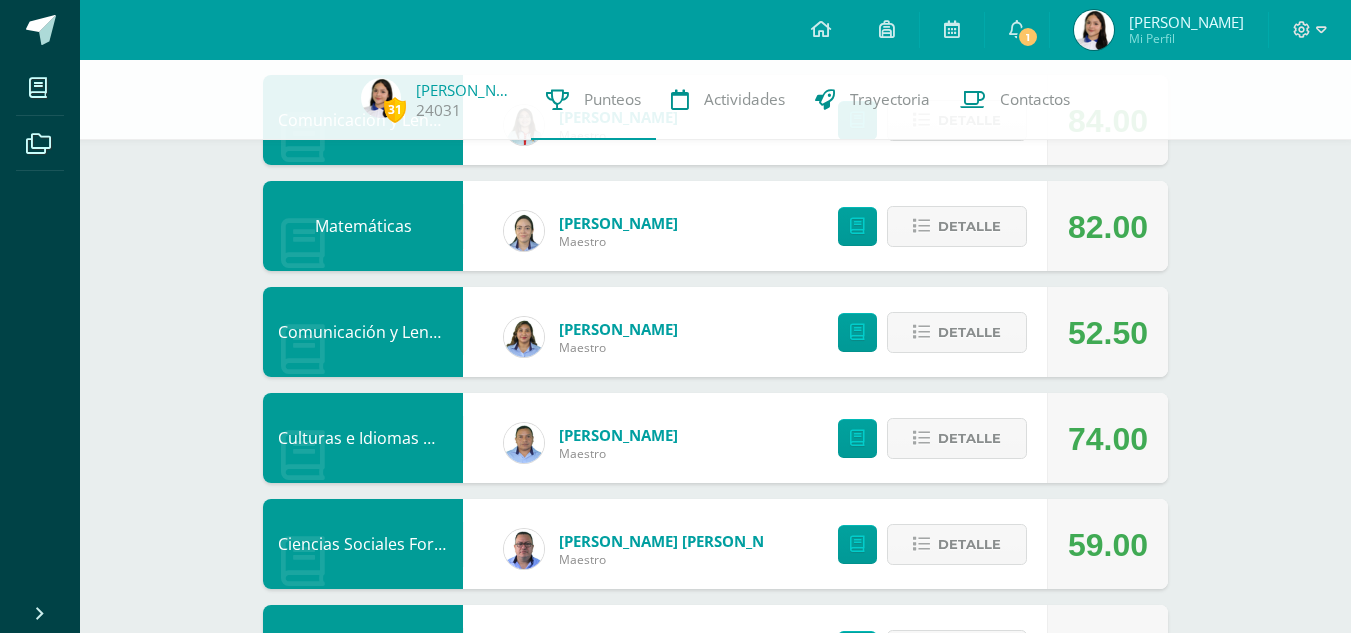 scroll, scrollTop: 240, scrollLeft: 0, axis: vertical 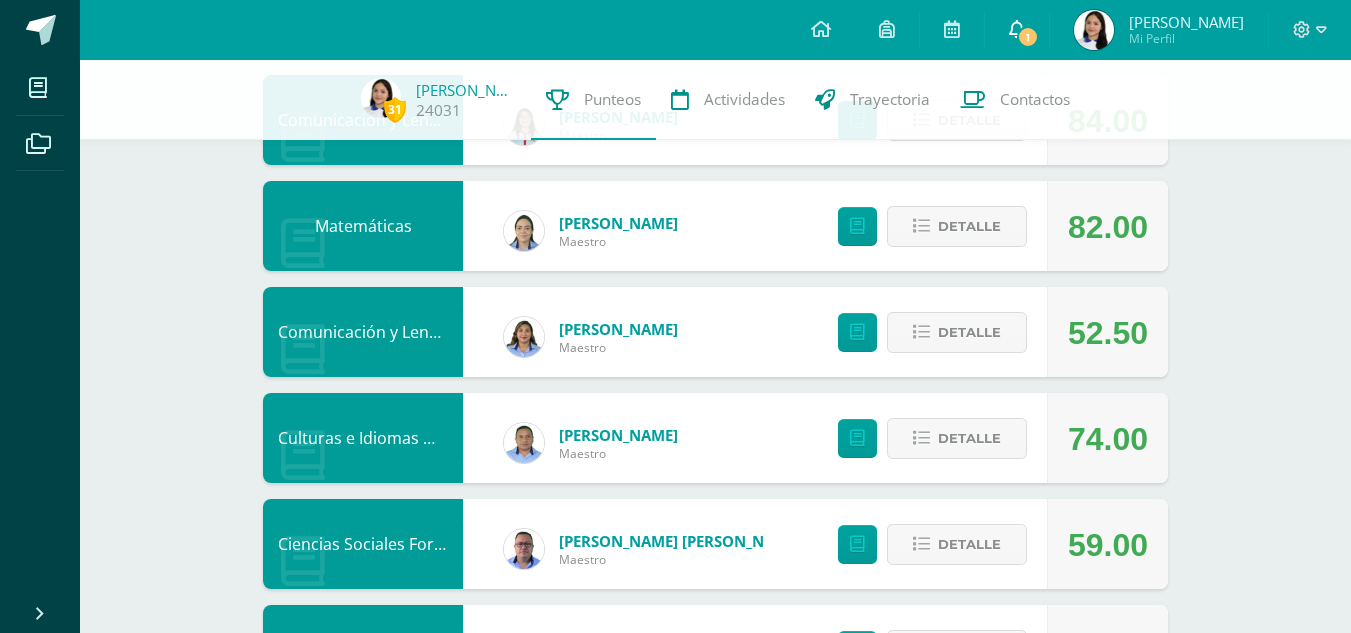 click on "1" at bounding box center [1028, 37] 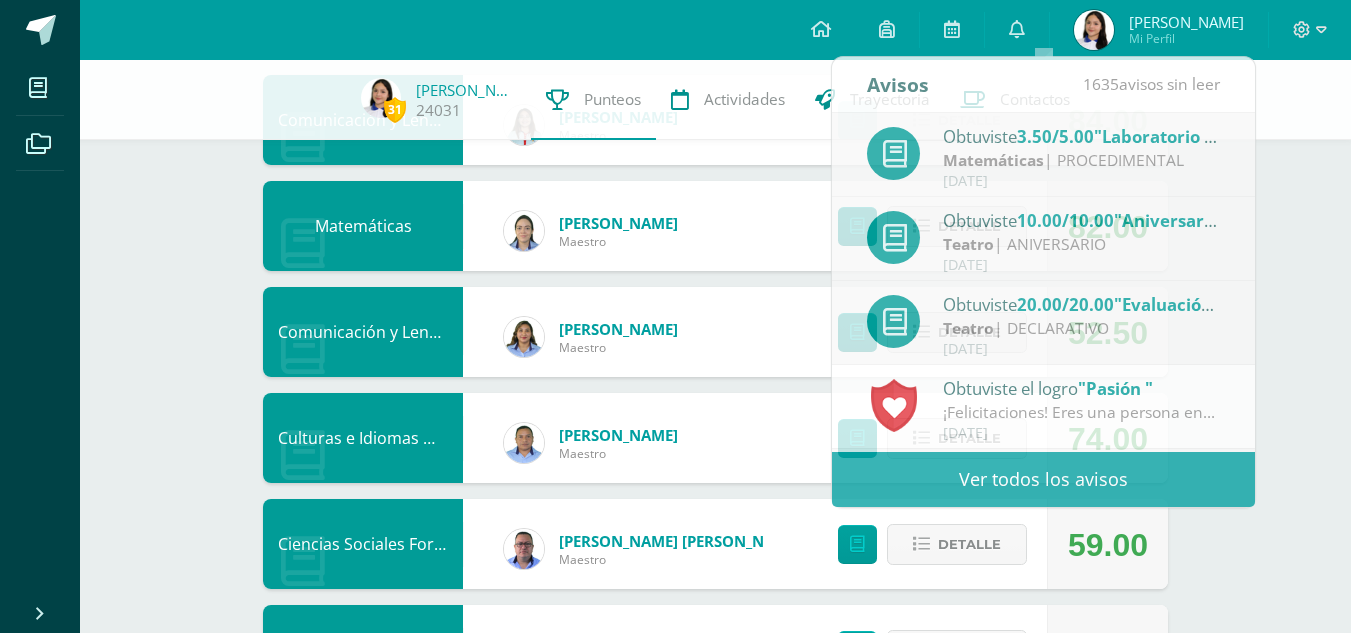 click on "31
Melany Argueta
24031
Punteos Actividades Trayectoria Contactos  Pendiente
Unidad 2                             Unidad 1 Unidad 2 Unidad 3
Promedio actual:
67.90
Descargar boleta
Comunicación y Lenguaje, Idioma Extranjero
Jessica Monroy Maestro
84.00
Detalle
Matemáticas
Eleaneth Ramírez Maestro
82.00
Detalle
Comunicación y Lenguaje Idioma Español
Mayra González Maestro
52.50
Detalle Rodolfo Carranza Maestro
74.00" at bounding box center (715, 807) 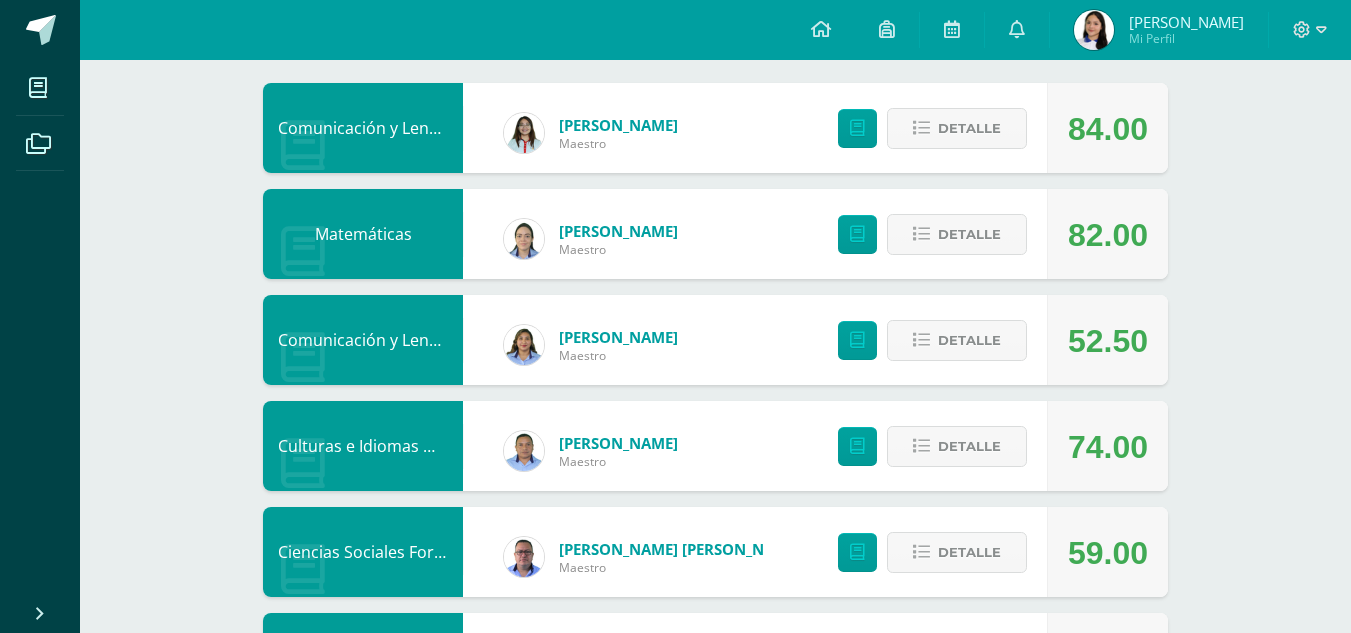 scroll, scrollTop: 0, scrollLeft: 0, axis: both 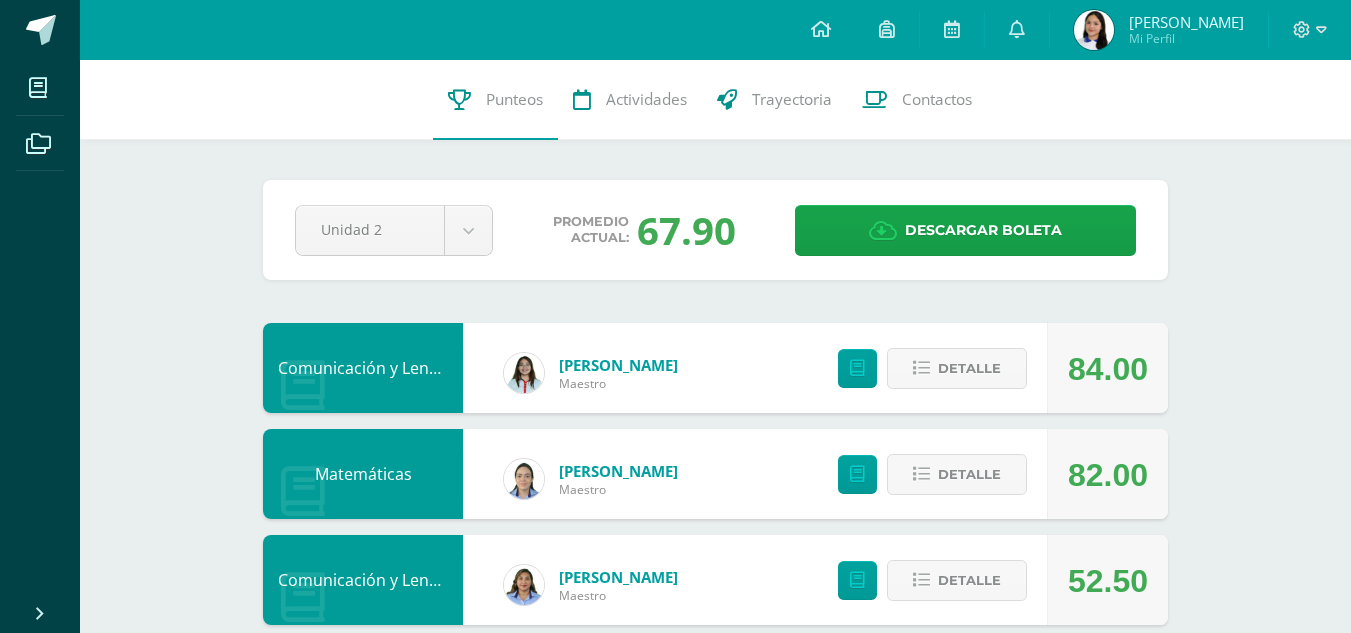 click at bounding box center (1094, 30) 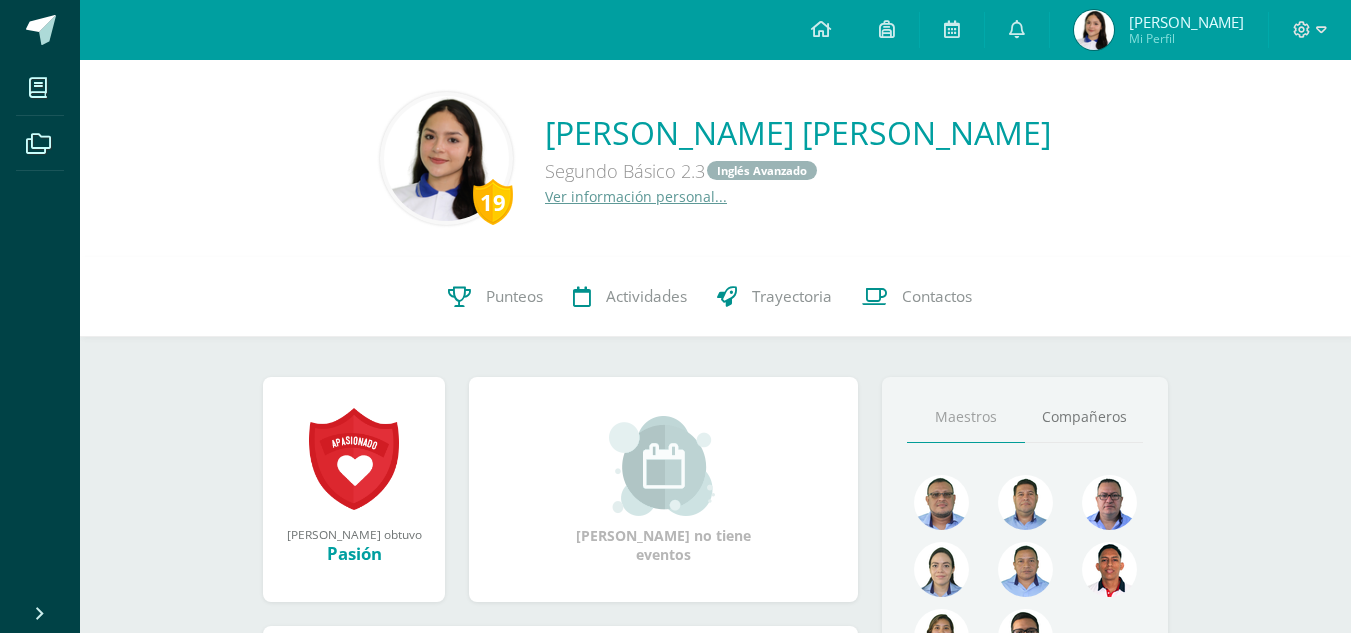 scroll, scrollTop: 0, scrollLeft: 0, axis: both 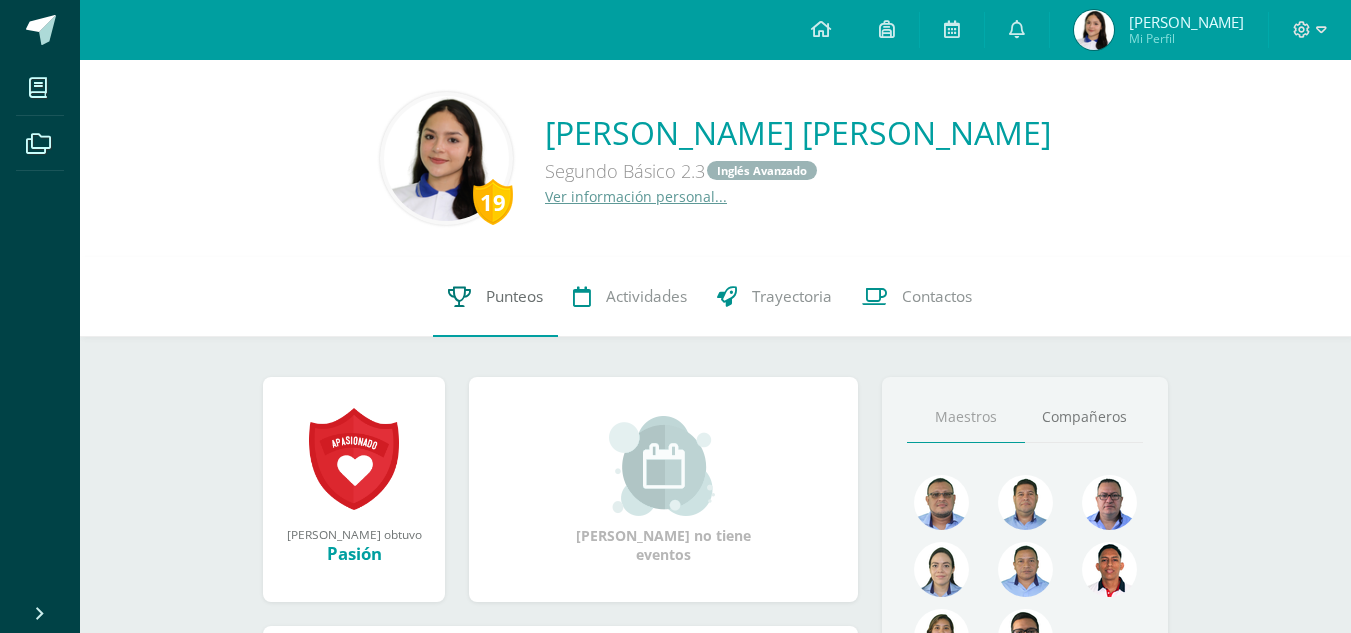 click on "Punteos" at bounding box center [495, 297] 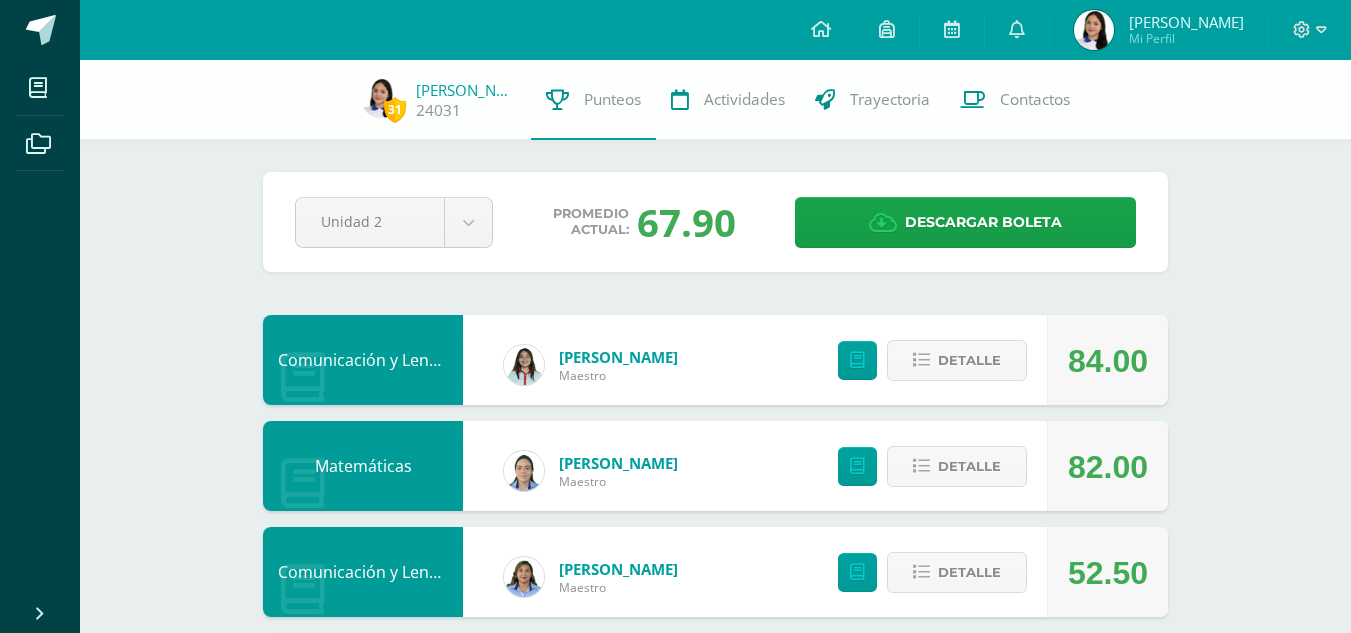 scroll, scrollTop: 0, scrollLeft: 0, axis: both 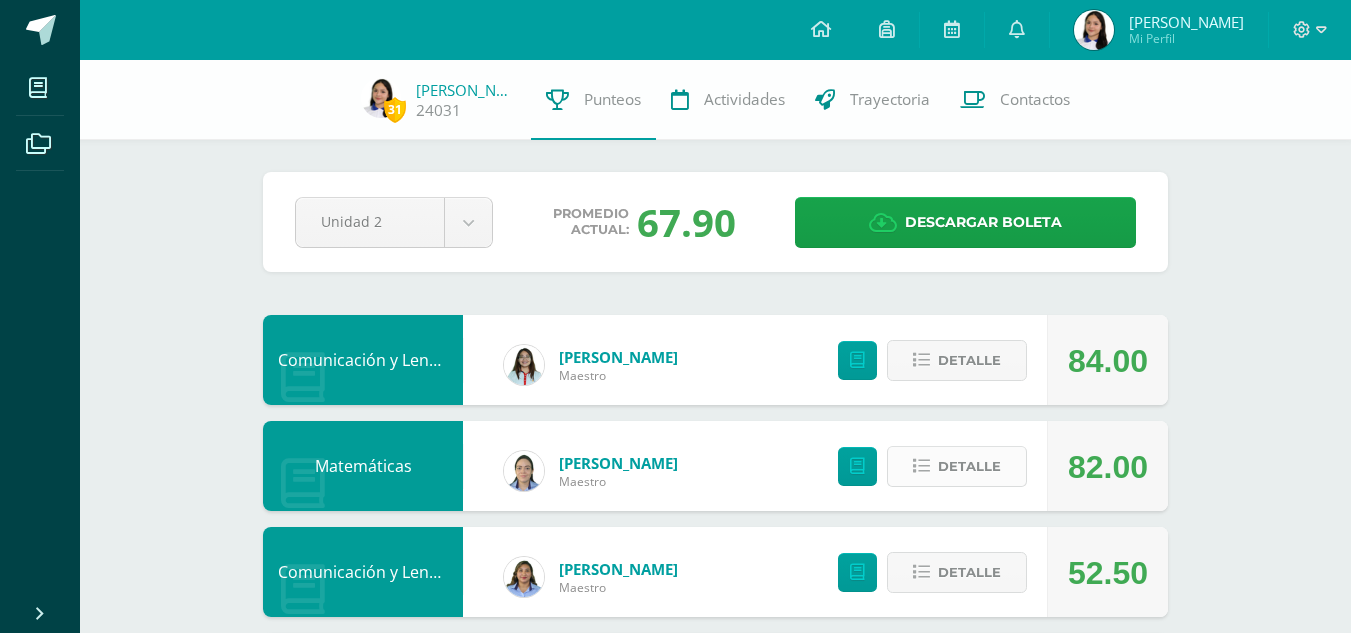 click on "Detalle" at bounding box center (969, 466) 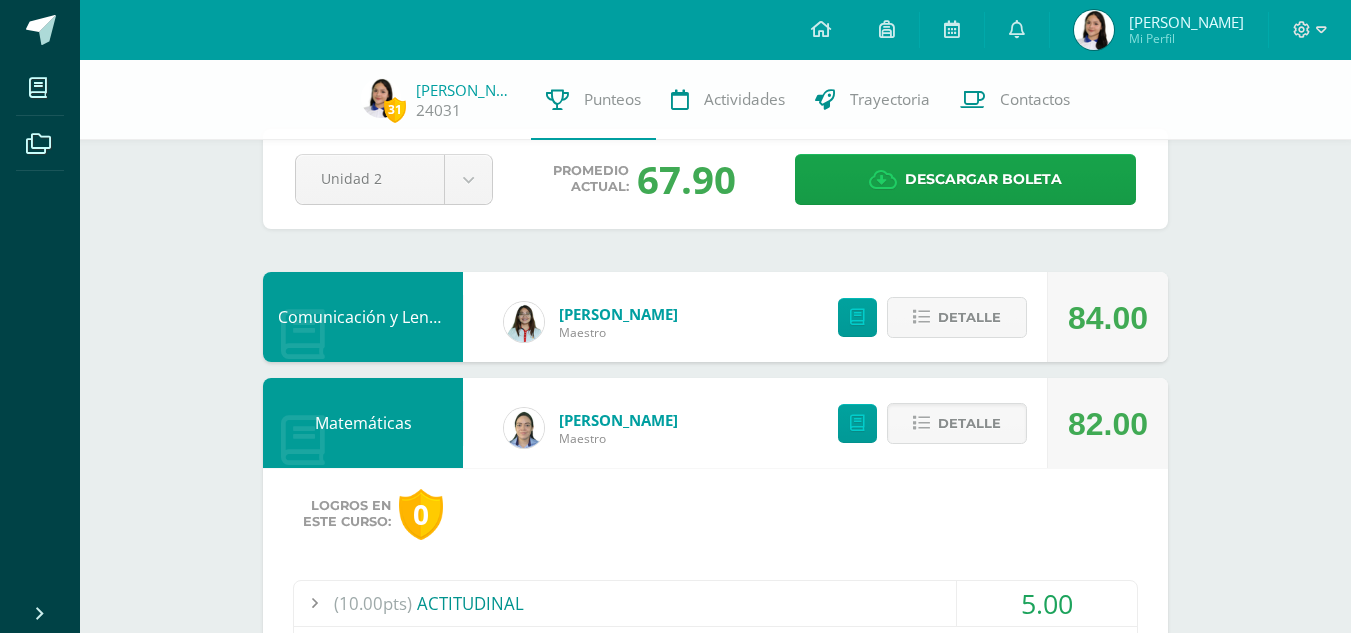 scroll, scrollTop: 553, scrollLeft: 0, axis: vertical 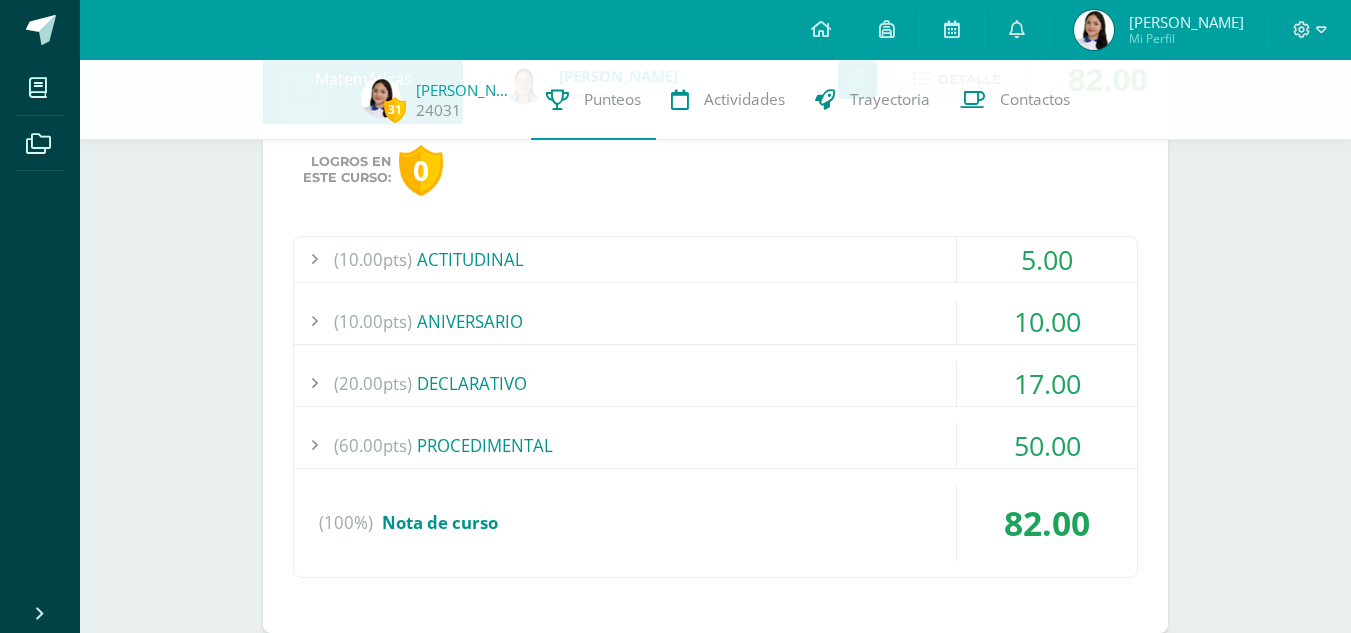 click on "(10.00pts)
ACTITUDINAL
5.00
(1.0pts)  Guía programática
0.00
(3.0pts)  Asistencia/Presentación
(2.0pts)" at bounding box center (715, 407) 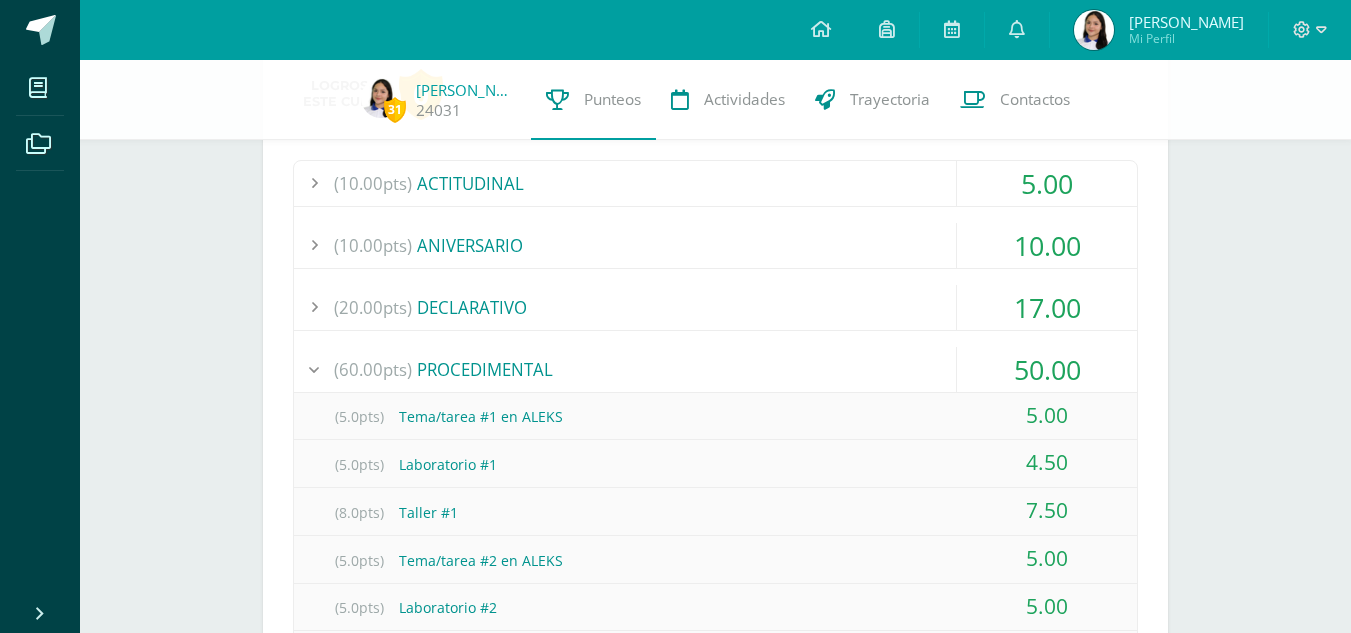scroll, scrollTop: 452, scrollLeft: 0, axis: vertical 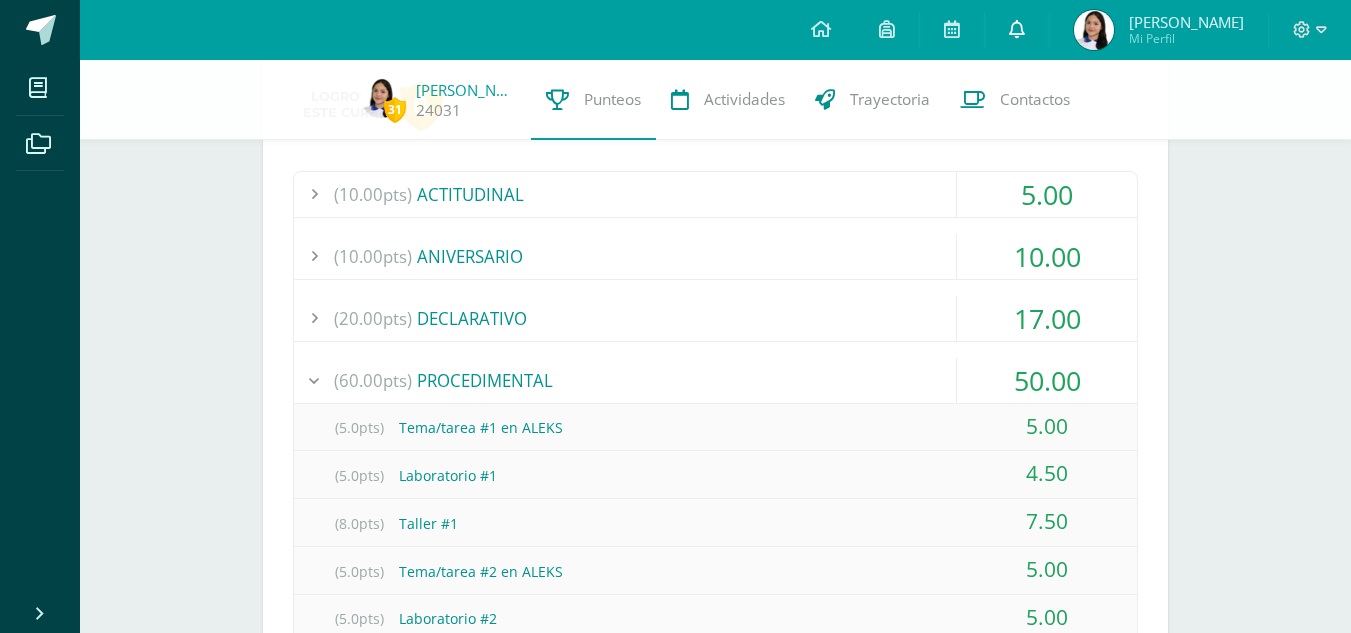 click at bounding box center (1017, 30) 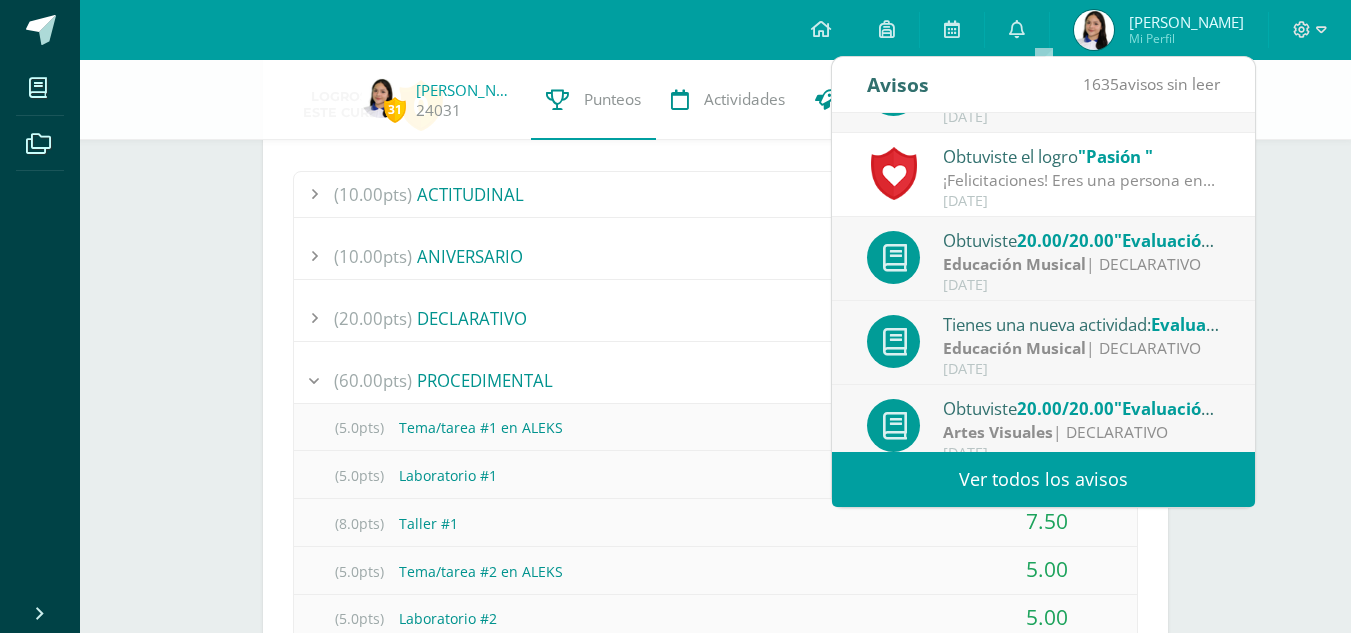 scroll, scrollTop: 240, scrollLeft: 0, axis: vertical 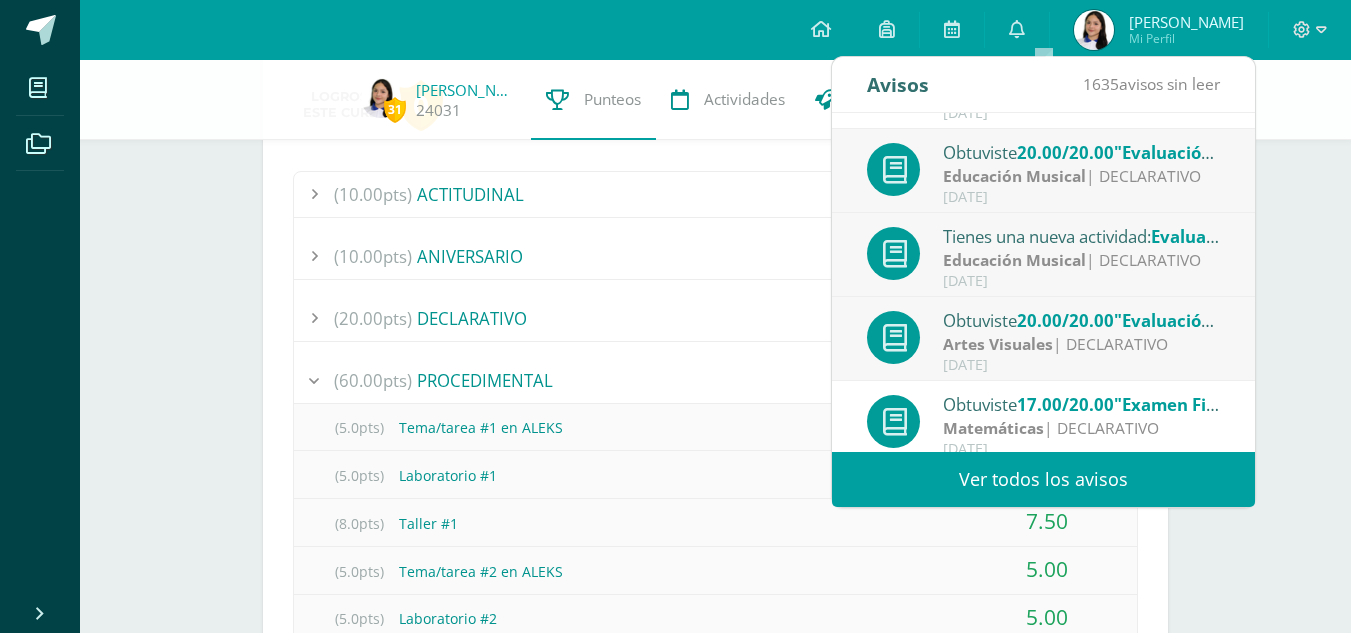 click on "Avisos
1635
avisos sin leer
Avisos" at bounding box center (1043, 85) 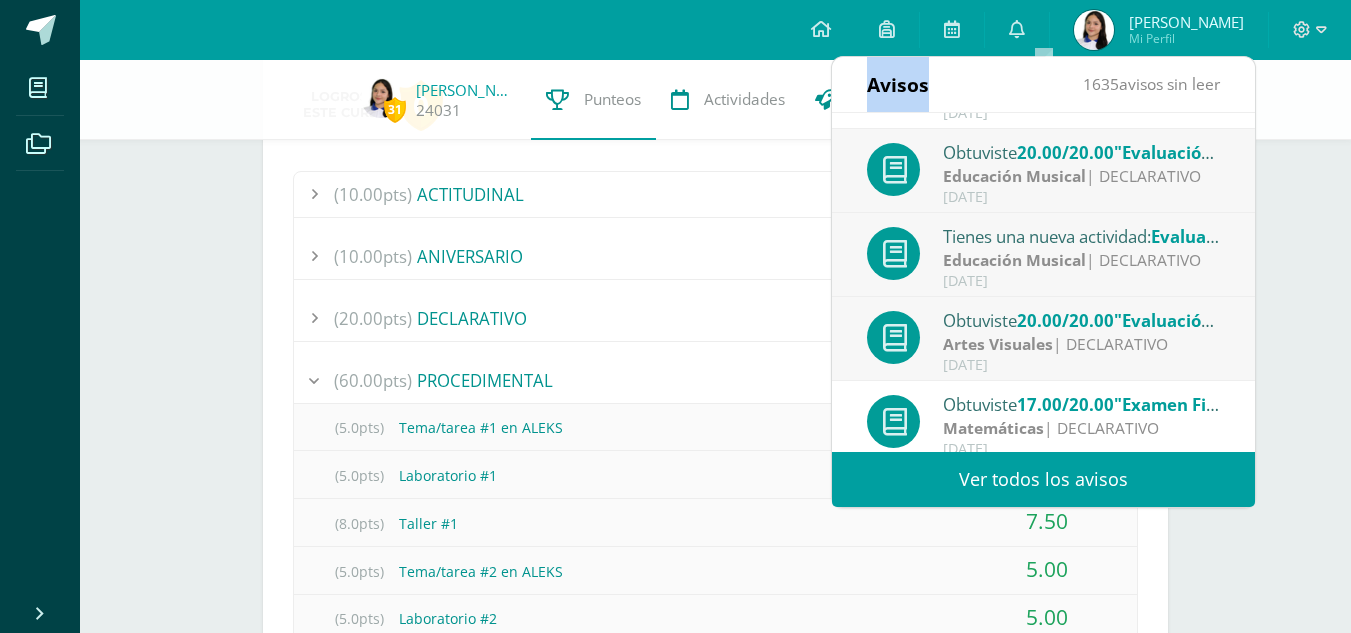 click on "Avisos
1635
avisos sin leer
Avisos" at bounding box center [1043, 85] 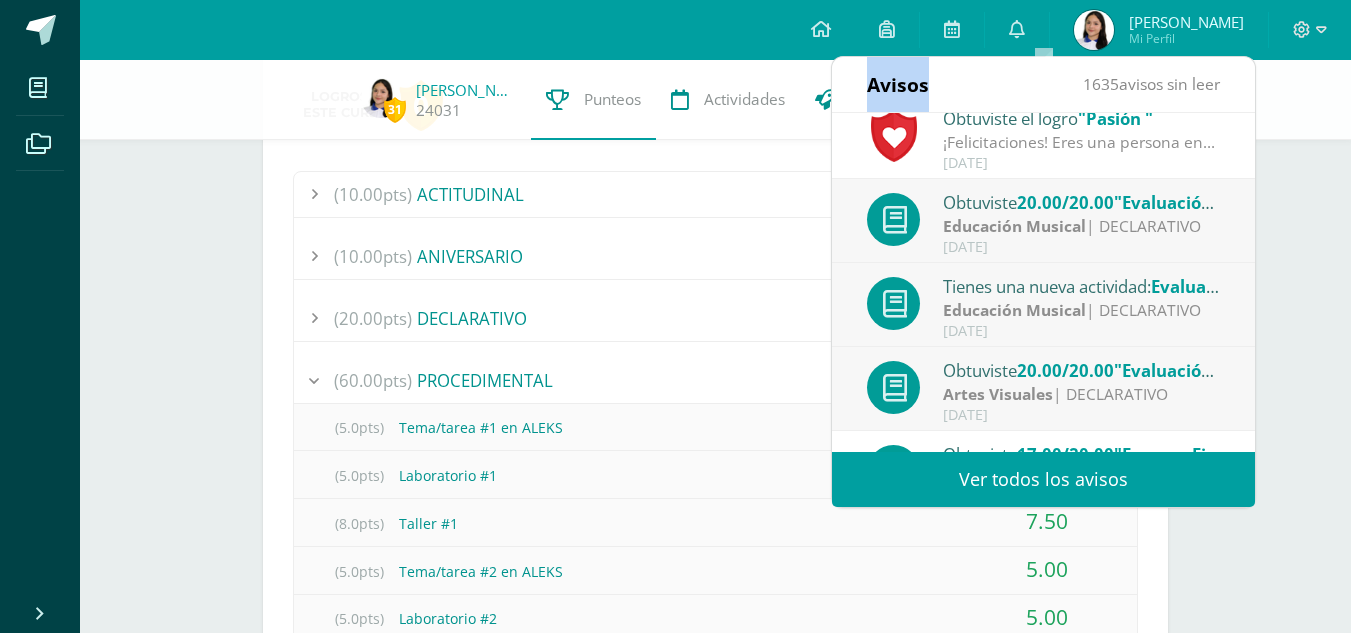 scroll, scrollTop: 273, scrollLeft: 0, axis: vertical 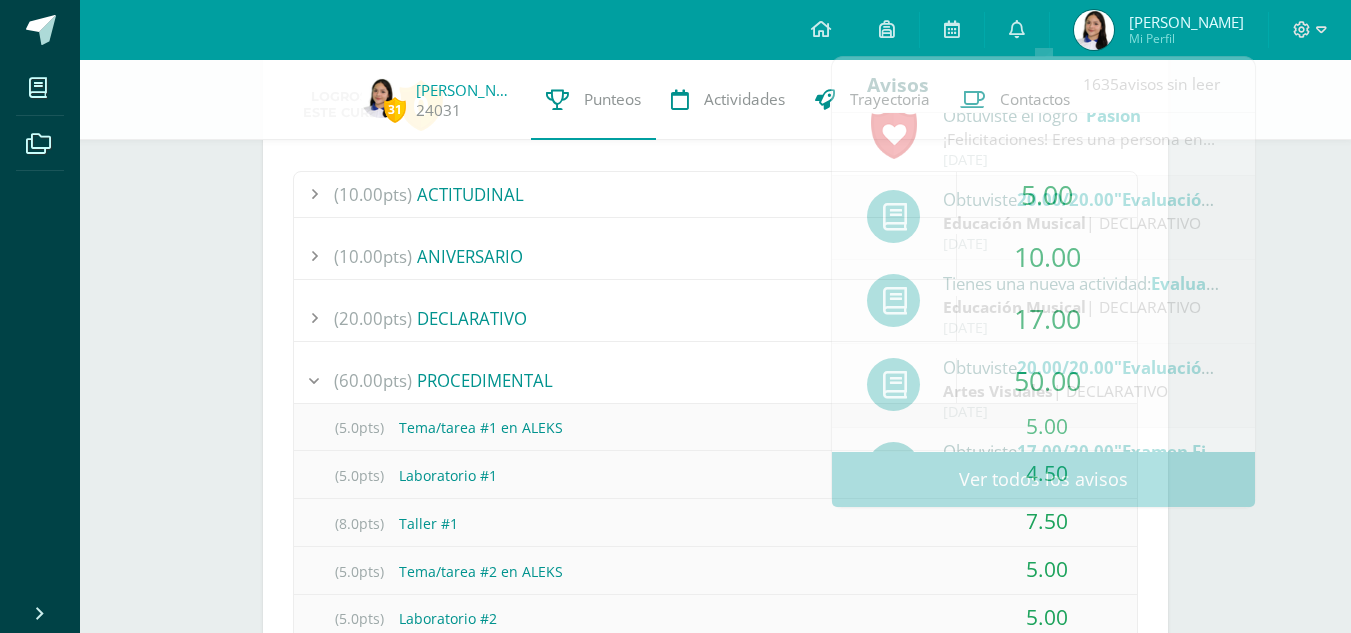 click on "31
Melany Argueta
24031
Punteos Actividades Trayectoria Contactos  Pendiente
Unidad 2                             Unidad 1 Unidad 2 Unidad 3
Promedio actual:
67.90
Descargar boleta
Comunicación y Lenguaje, Idioma Extranjero
Jessica Monroy Maestro
84.00
Detalle
Matemáticas
Eleaneth Ramírez Maestro
82.00
Detalle
Logros en
este curso:
0" at bounding box center (715, 1088) 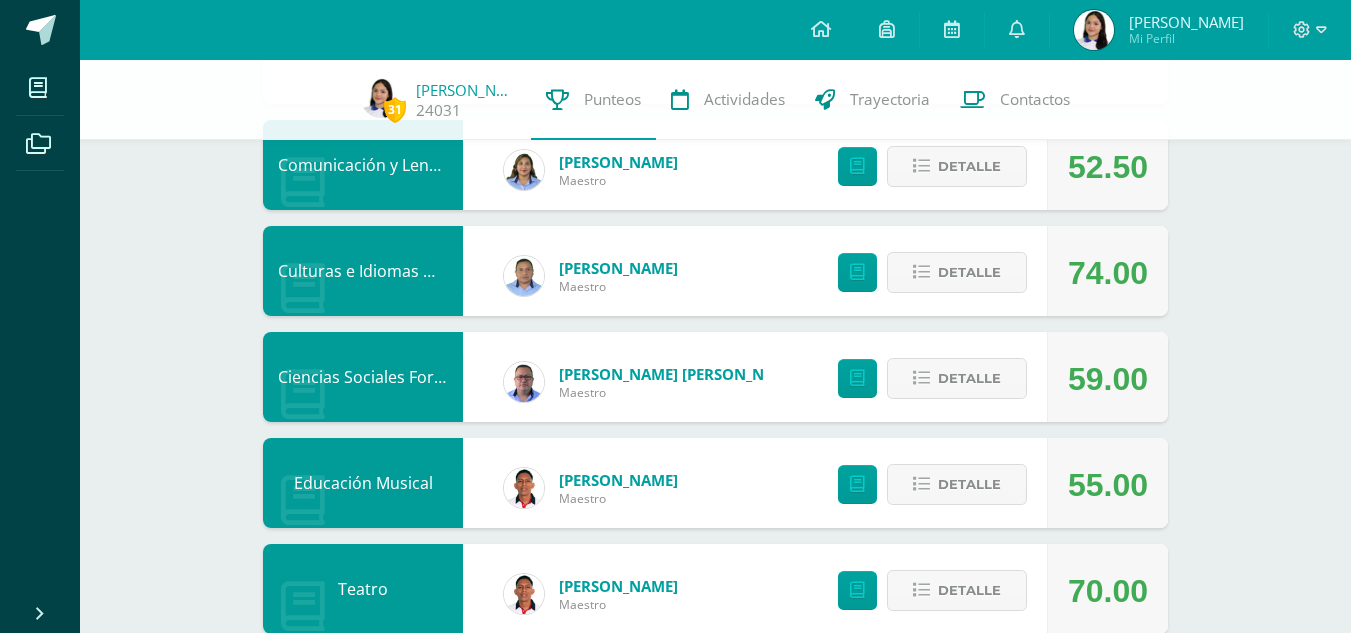scroll, scrollTop: 1616, scrollLeft: 0, axis: vertical 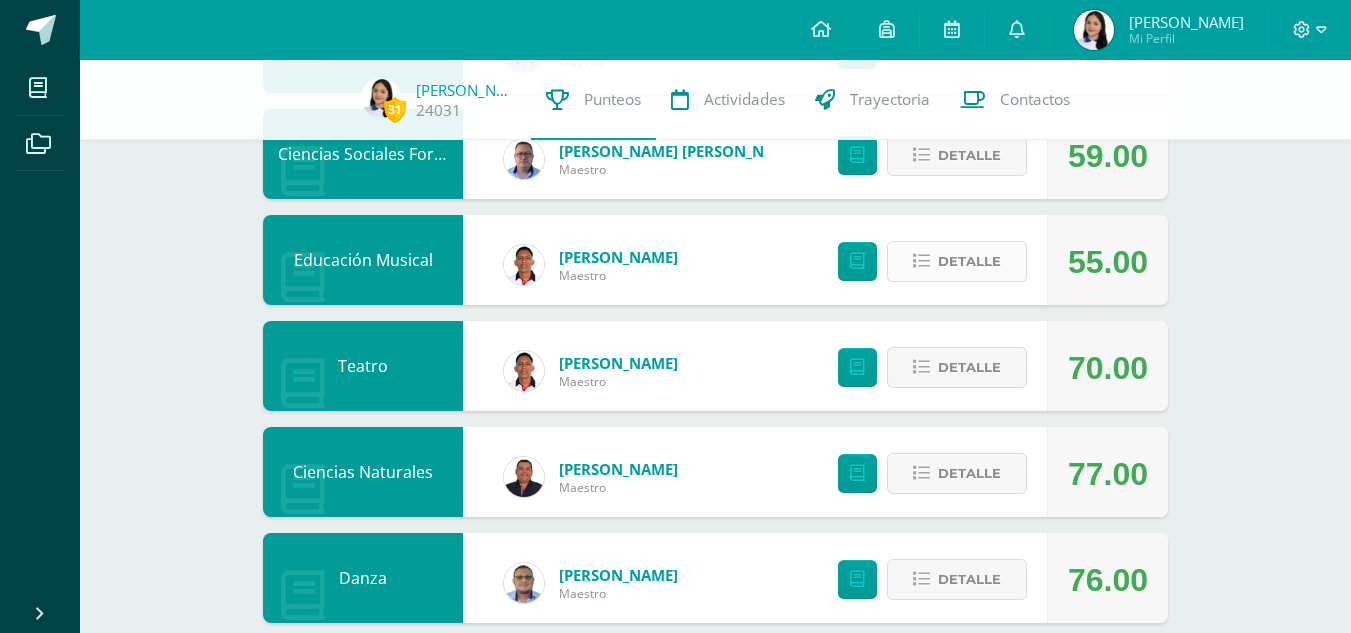 click on "Detalle" at bounding box center (969, 261) 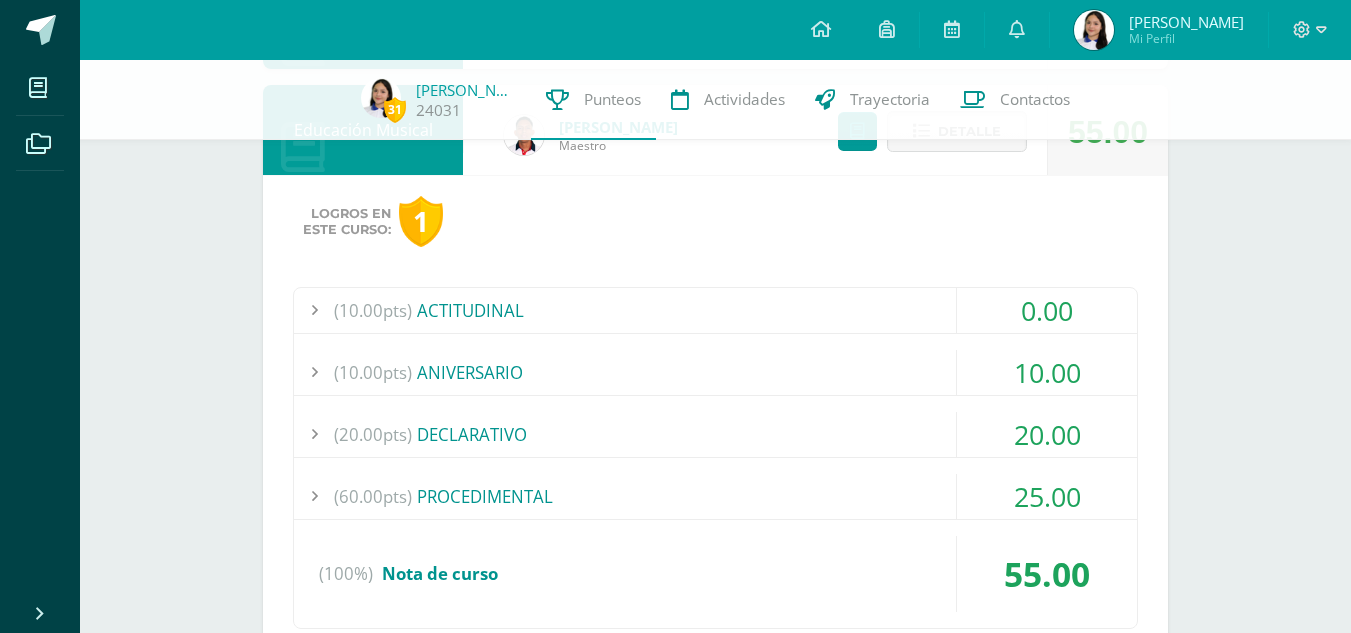 scroll, scrollTop: 1752, scrollLeft: 0, axis: vertical 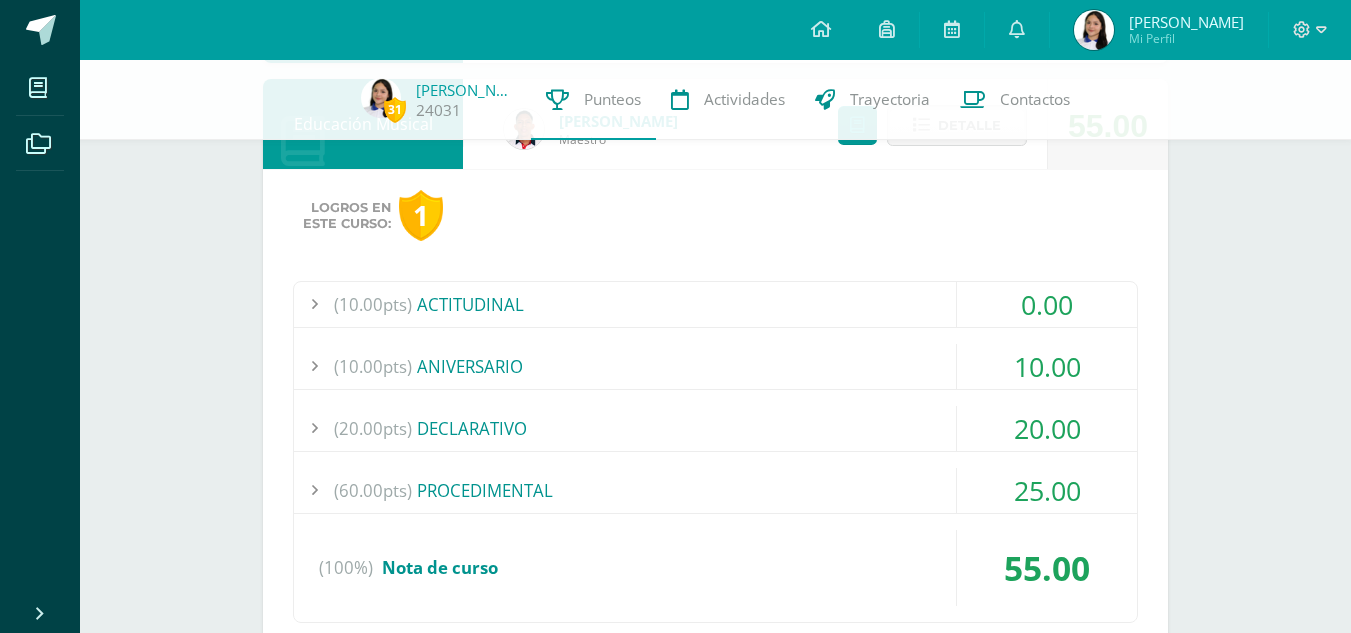 click on "(60.00pts)
PROCEDIMENTAL" at bounding box center (715, 490) 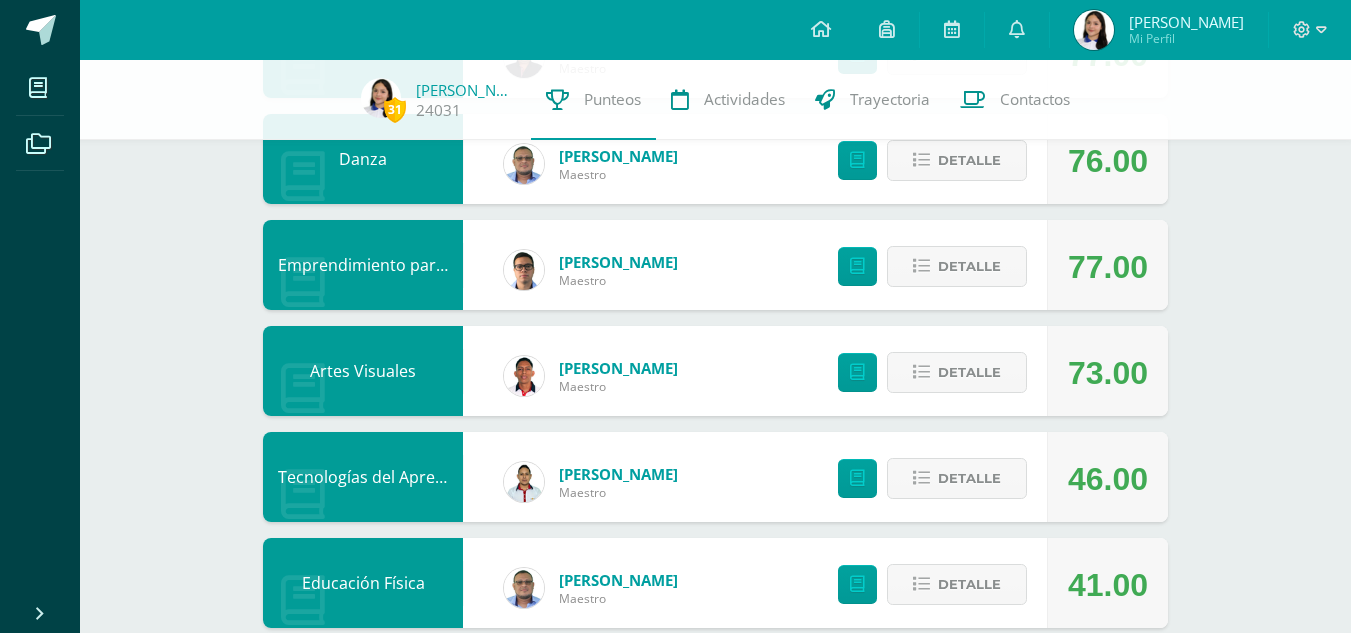 scroll, scrollTop: 2300, scrollLeft: 0, axis: vertical 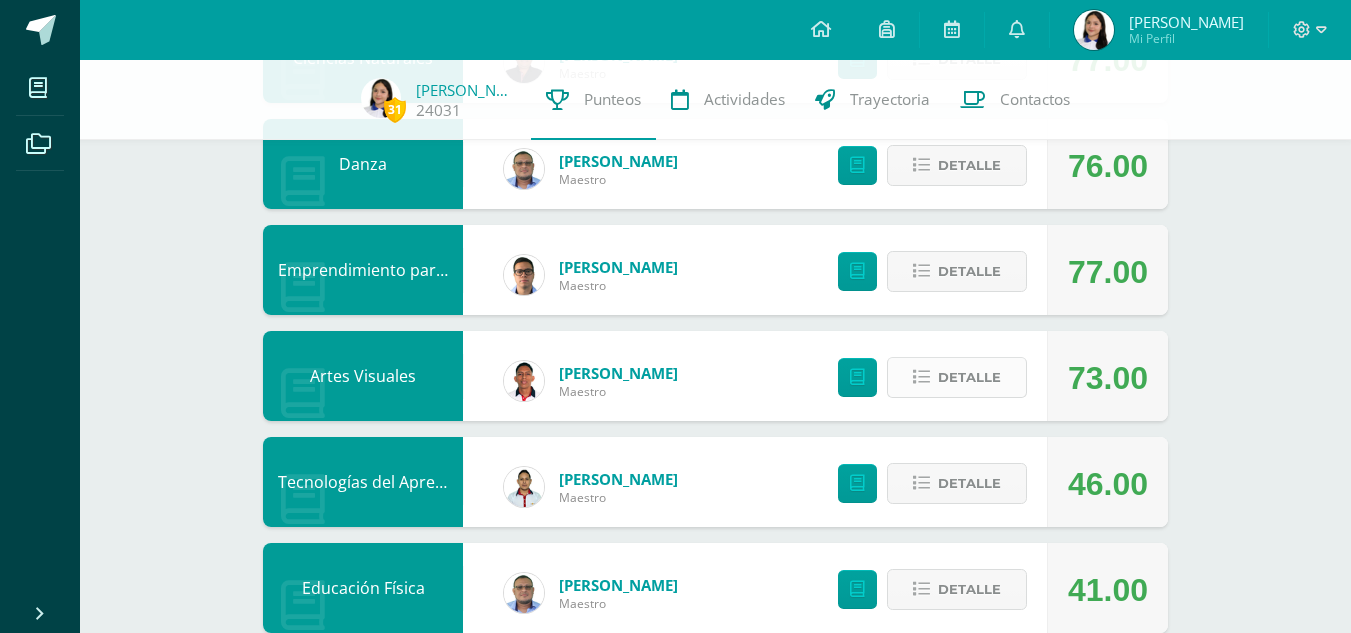 click on "Detalle" at bounding box center (969, 377) 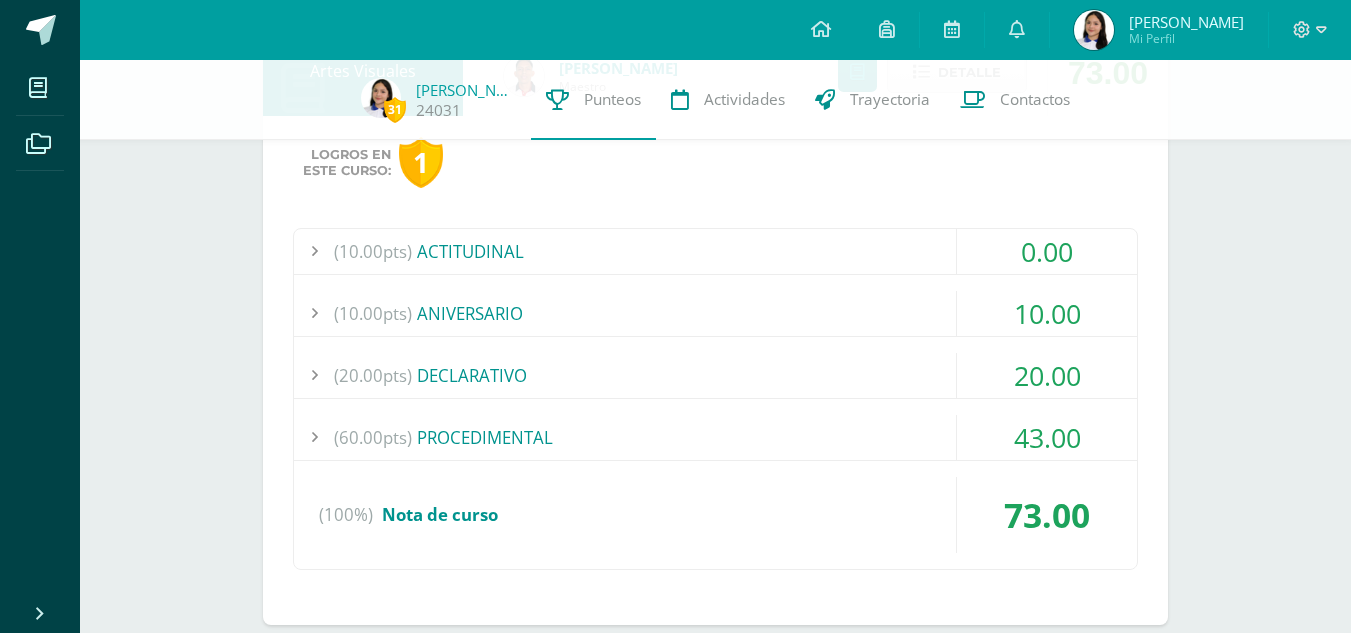 scroll, scrollTop: 2624, scrollLeft: 0, axis: vertical 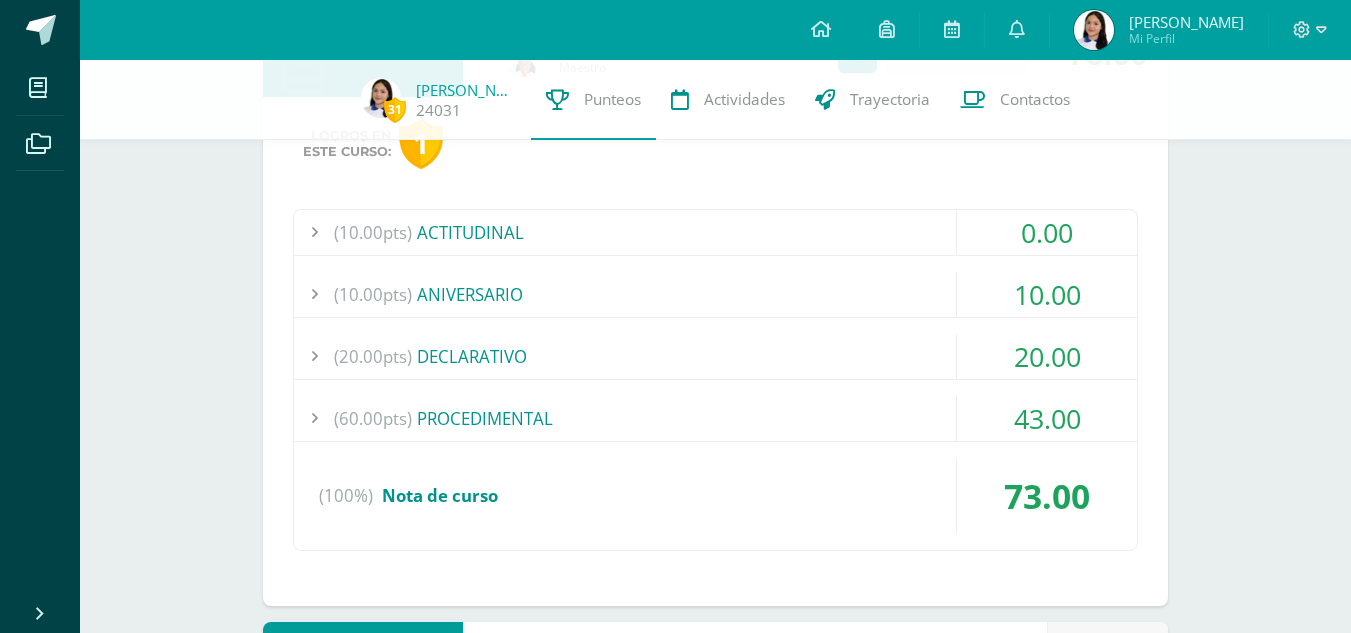 click on "(60.00pts)
PROCEDIMENTAL" at bounding box center (715, 418) 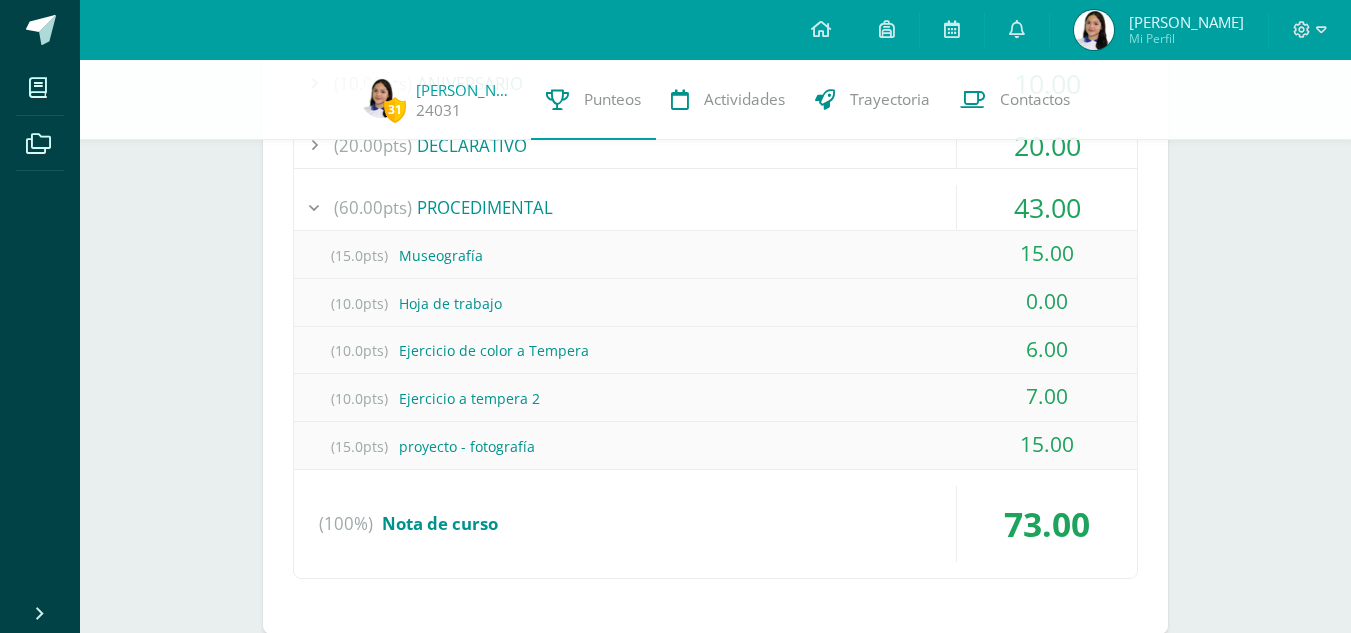 scroll, scrollTop: 2602, scrollLeft: 0, axis: vertical 